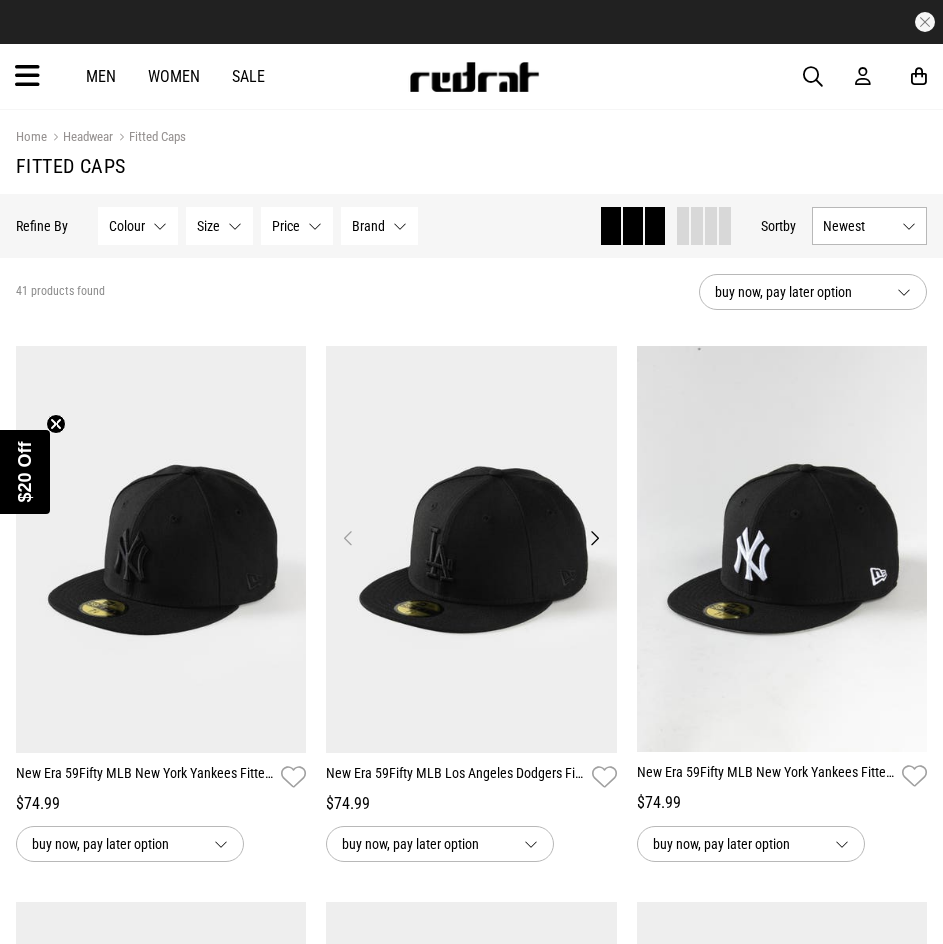 scroll, scrollTop: 0, scrollLeft: 0, axis: both 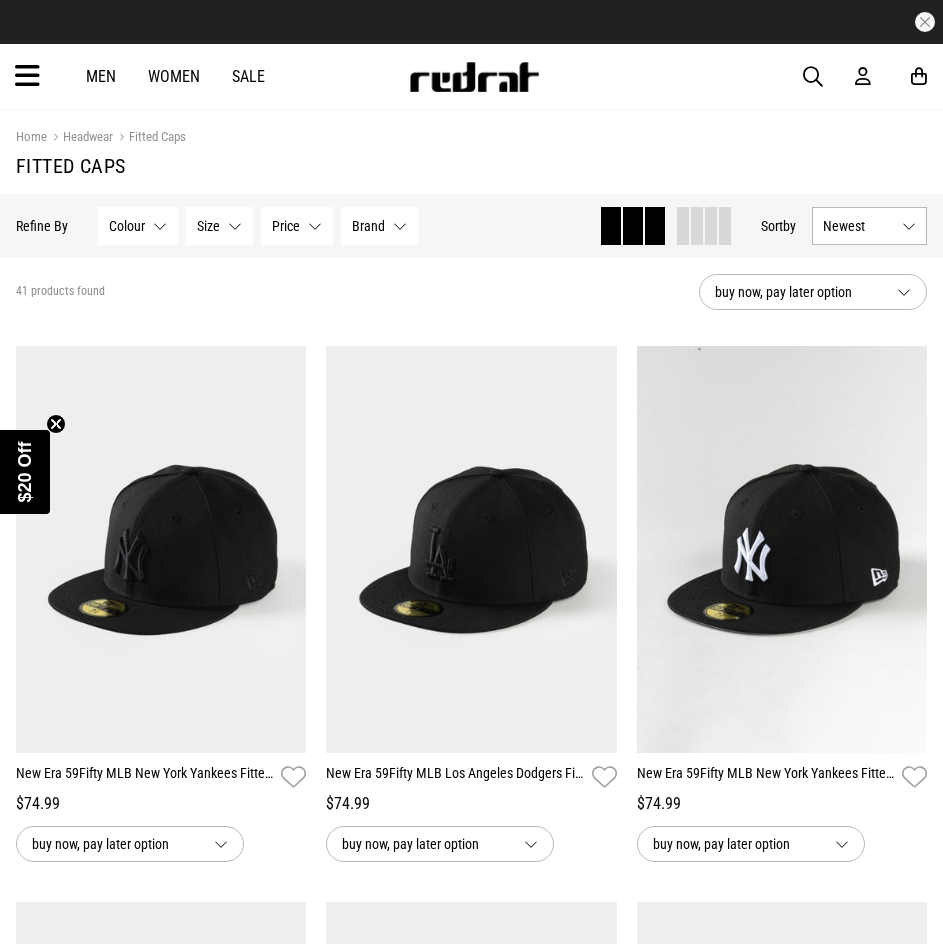 click on "buy now, pay later option" at bounding box center (798, 292) 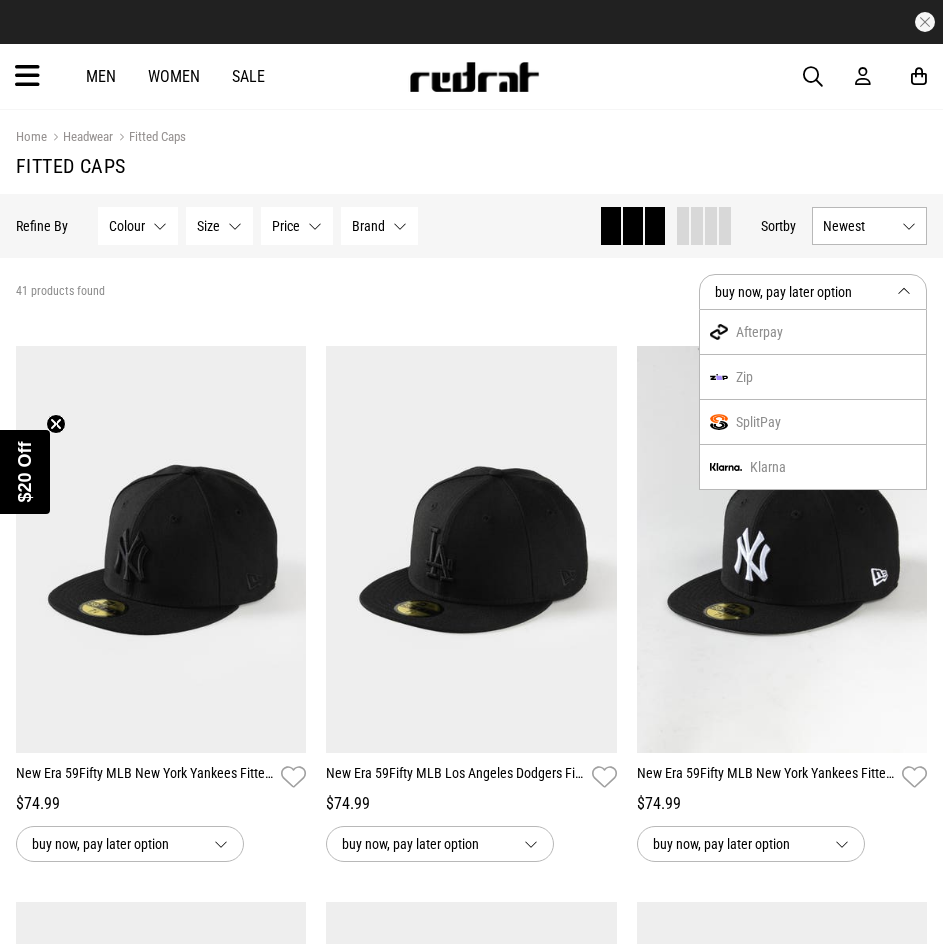 click on "Afterpay" at bounding box center [813, 332] 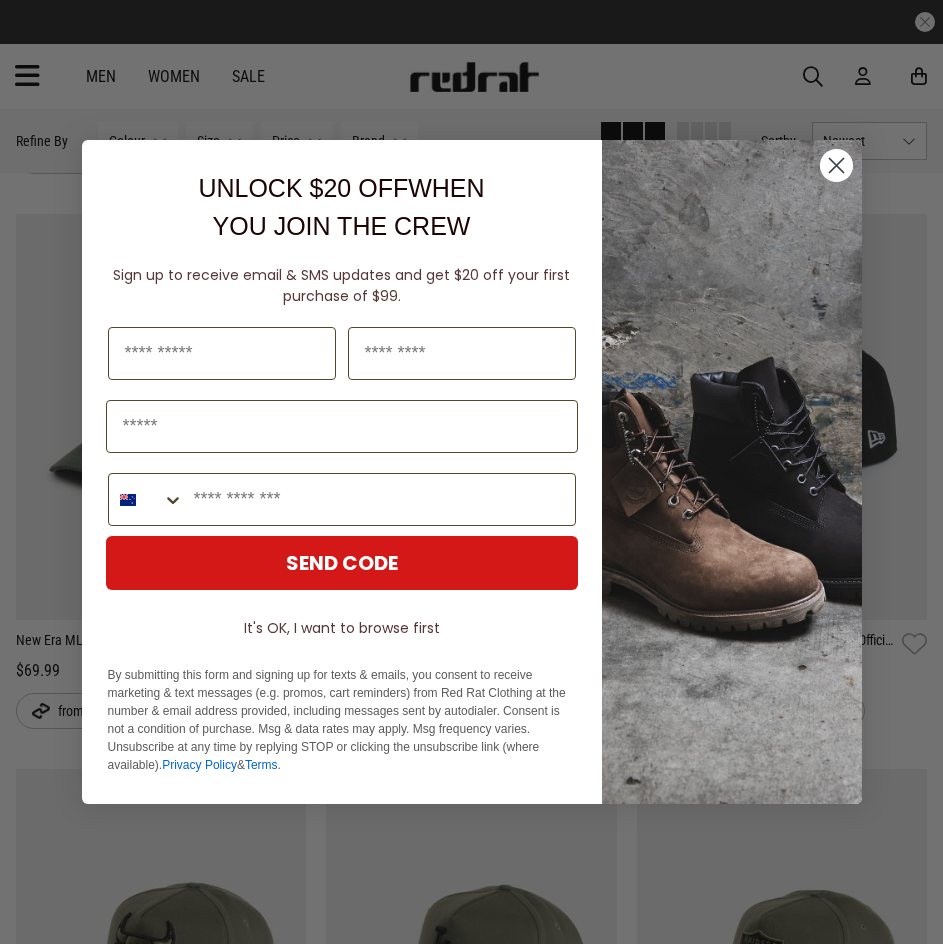 scroll, scrollTop: 3100, scrollLeft: 0, axis: vertical 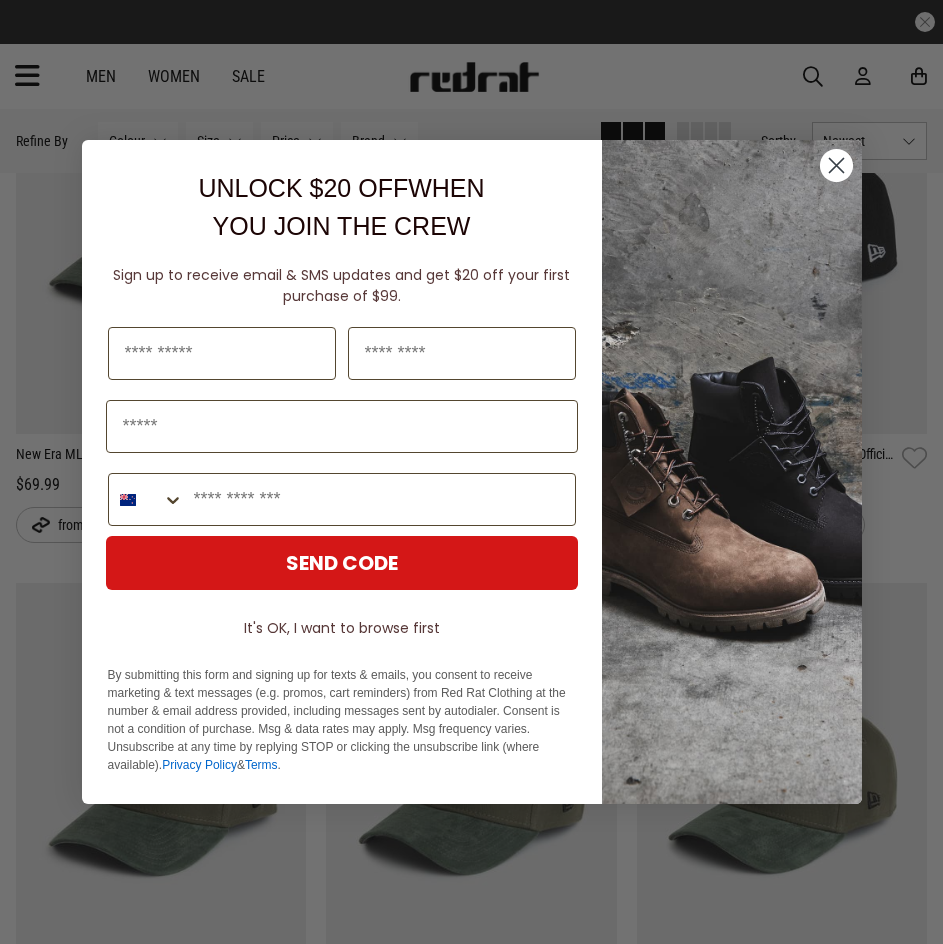 click 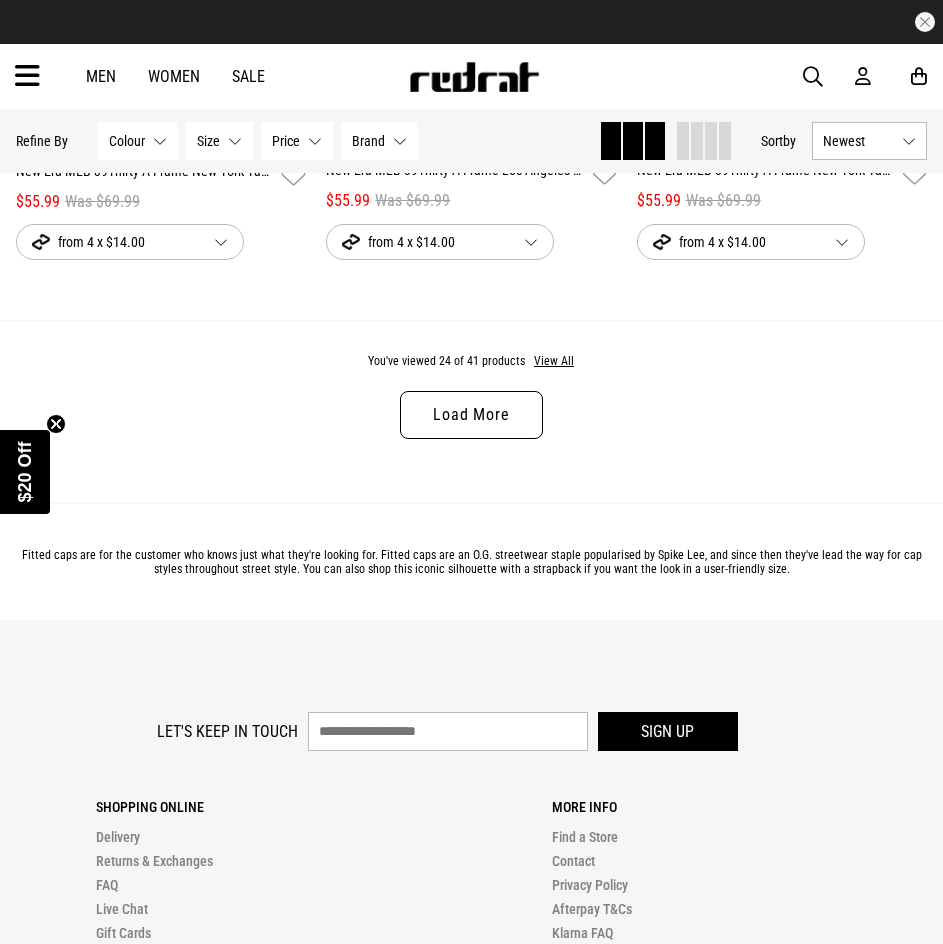 scroll, scrollTop: 4500, scrollLeft: 0, axis: vertical 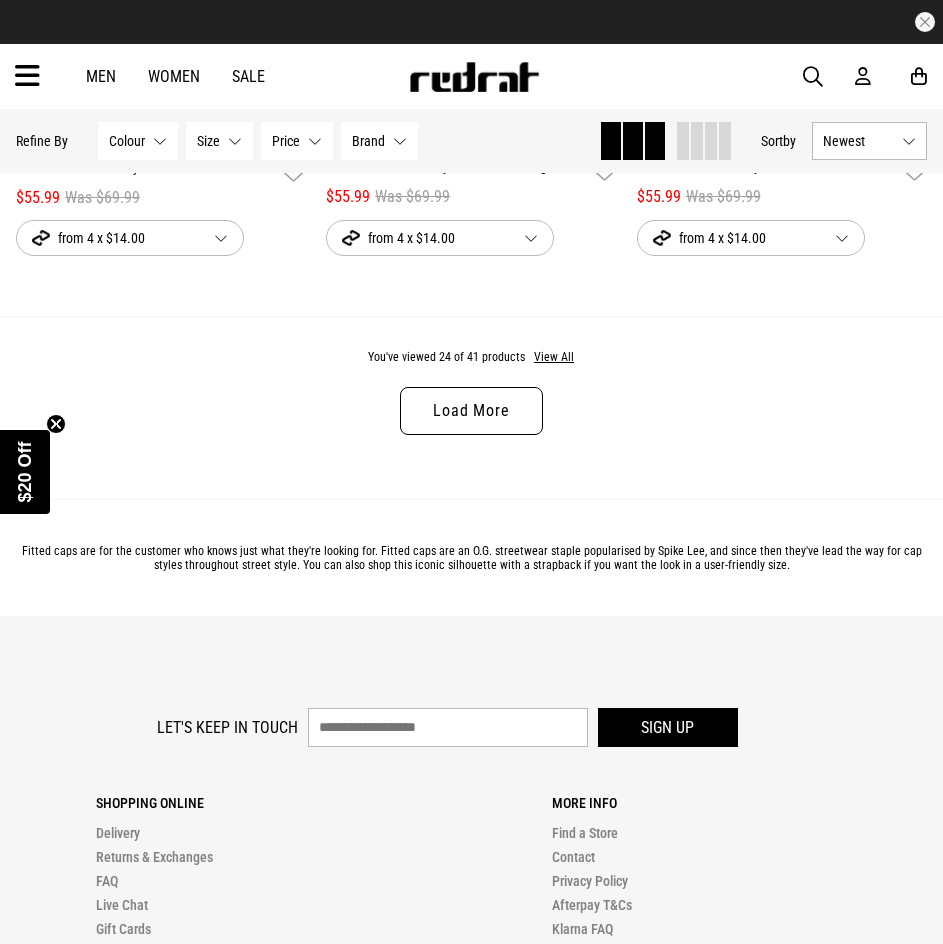 click on "Load More" at bounding box center (471, 411) 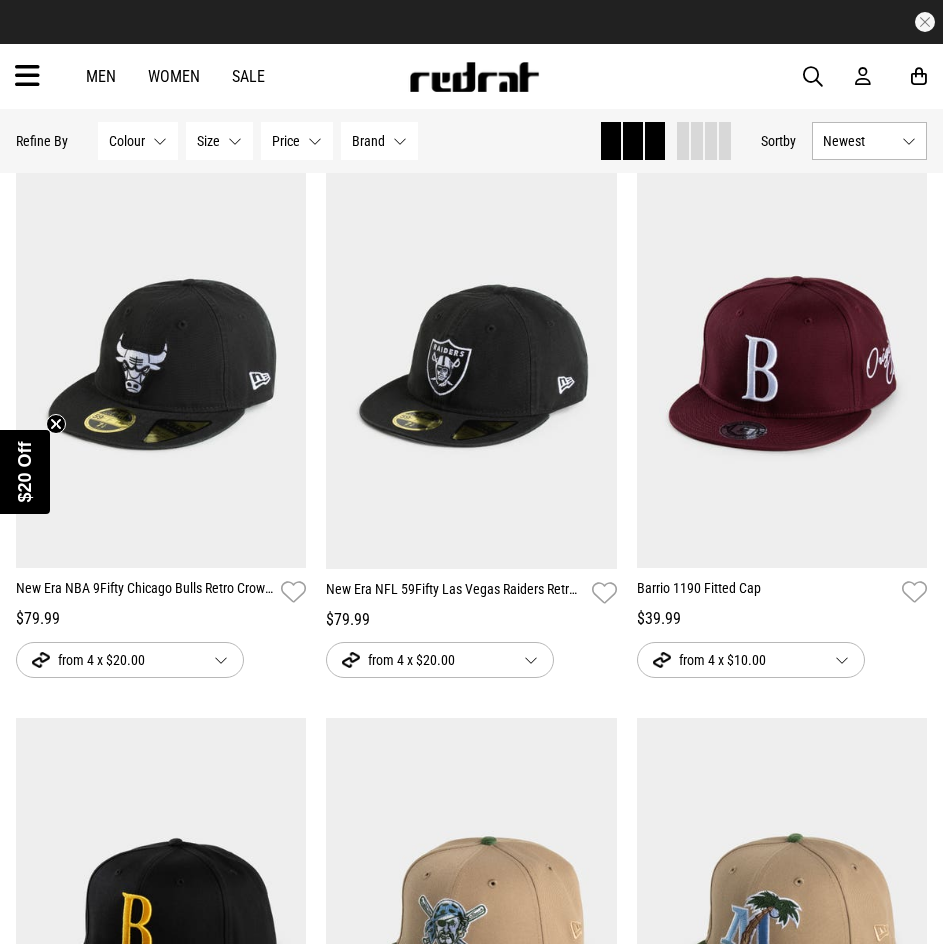 scroll, scrollTop: 5200, scrollLeft: 0, axis: vertical 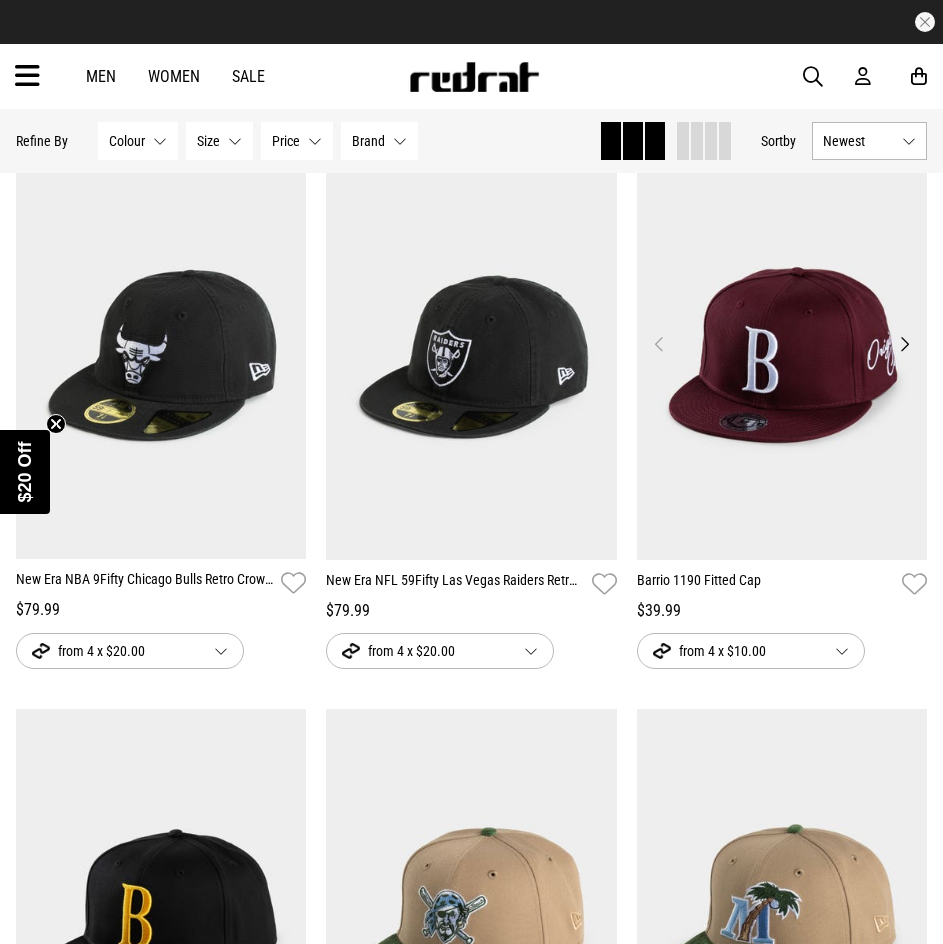 click on "Next" at bounding box center [904, 344] 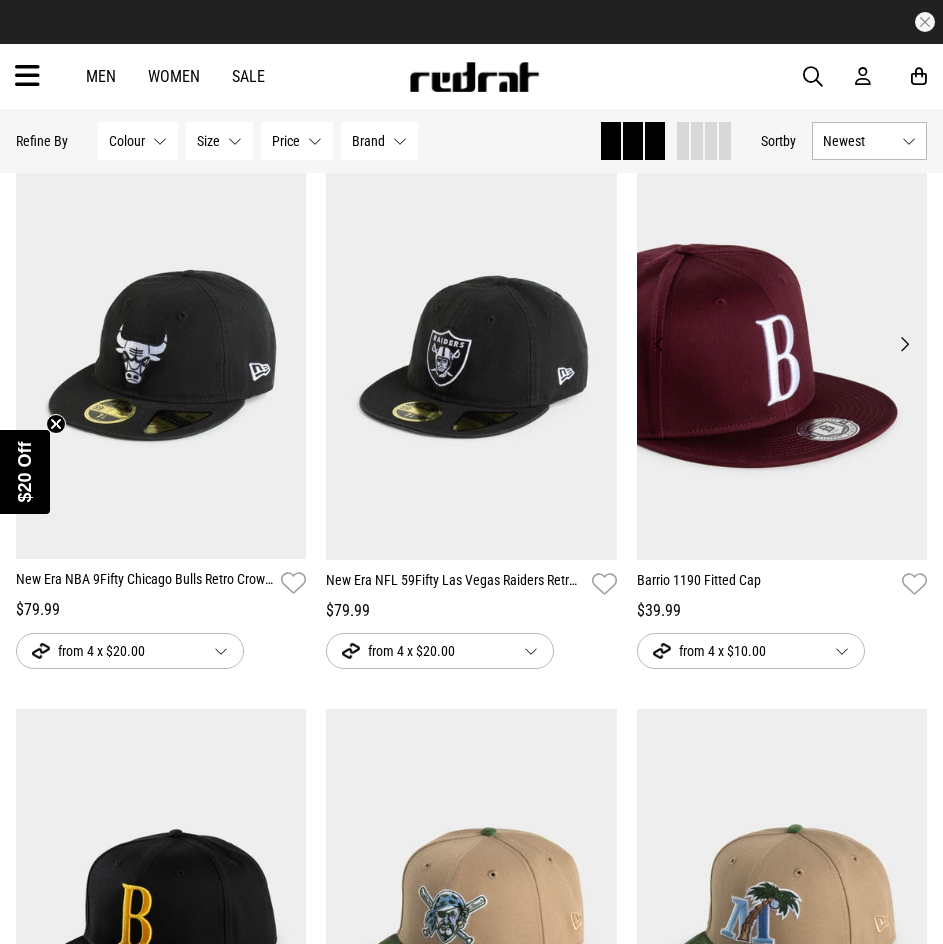 click on "Next" at bounding box center (904, 344) 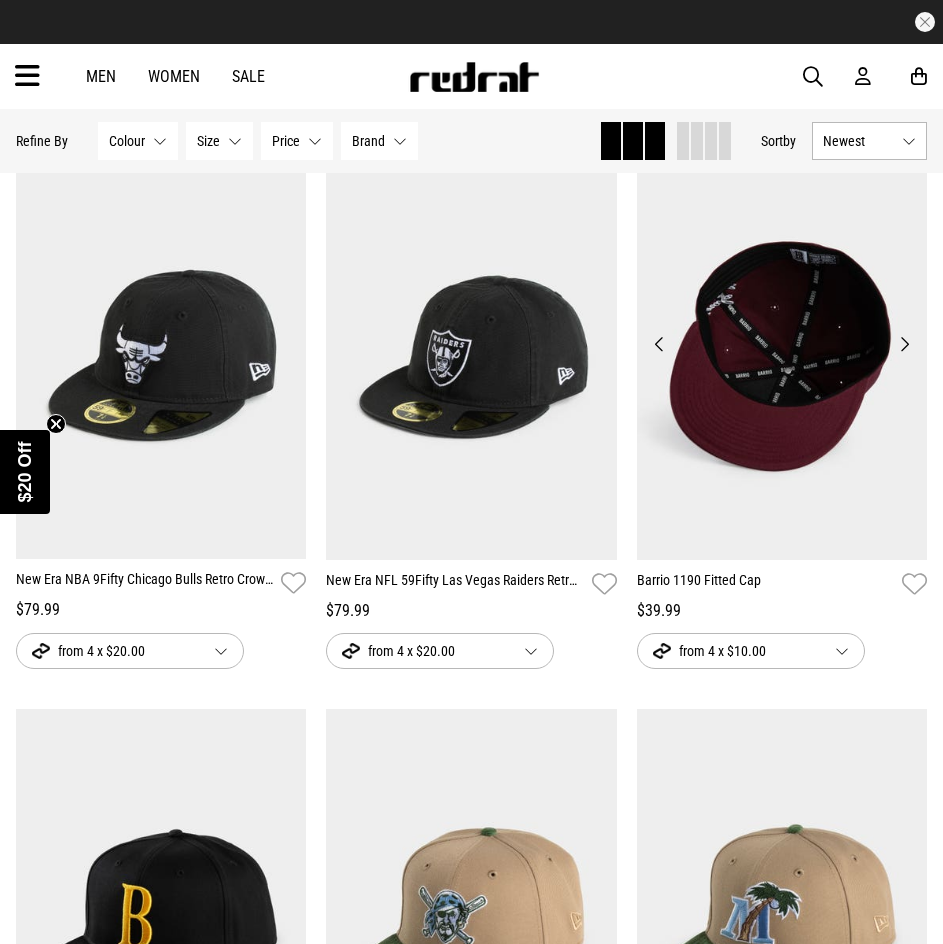click on "Next" at bounding box center (904, 344) 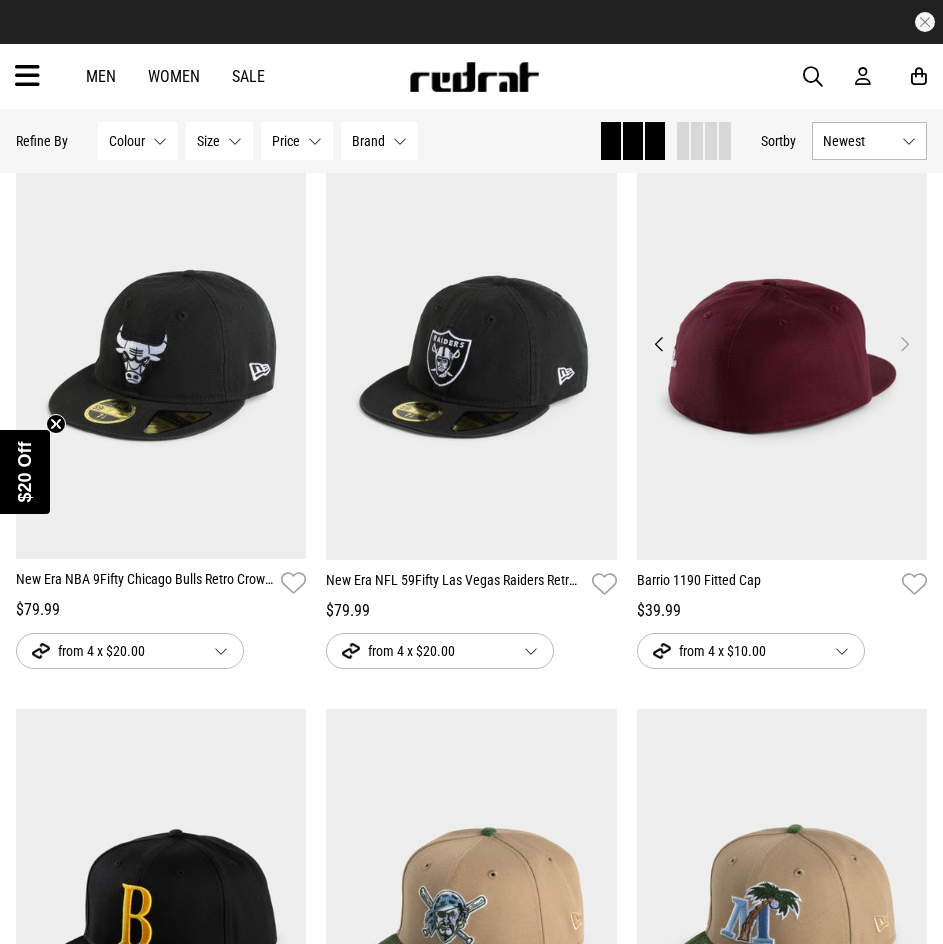 click on "Next" at bounding box center [904, 344] 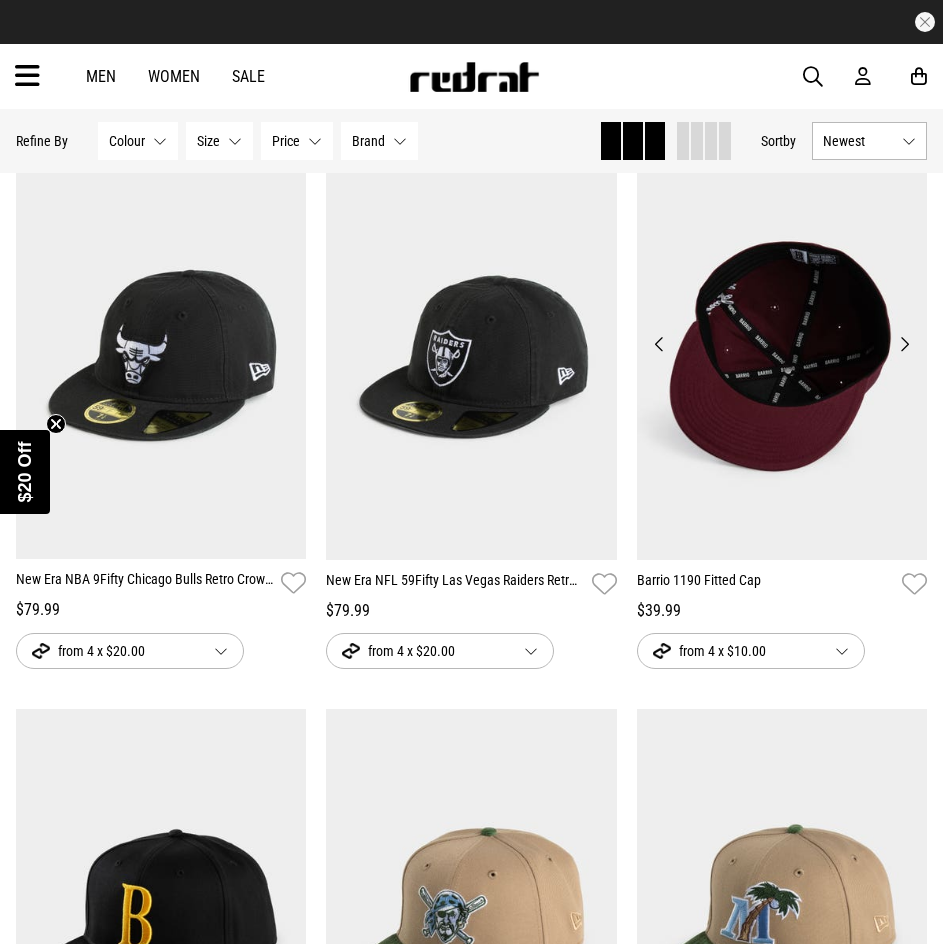 click on "Previous" at bounding box center (659, 344) 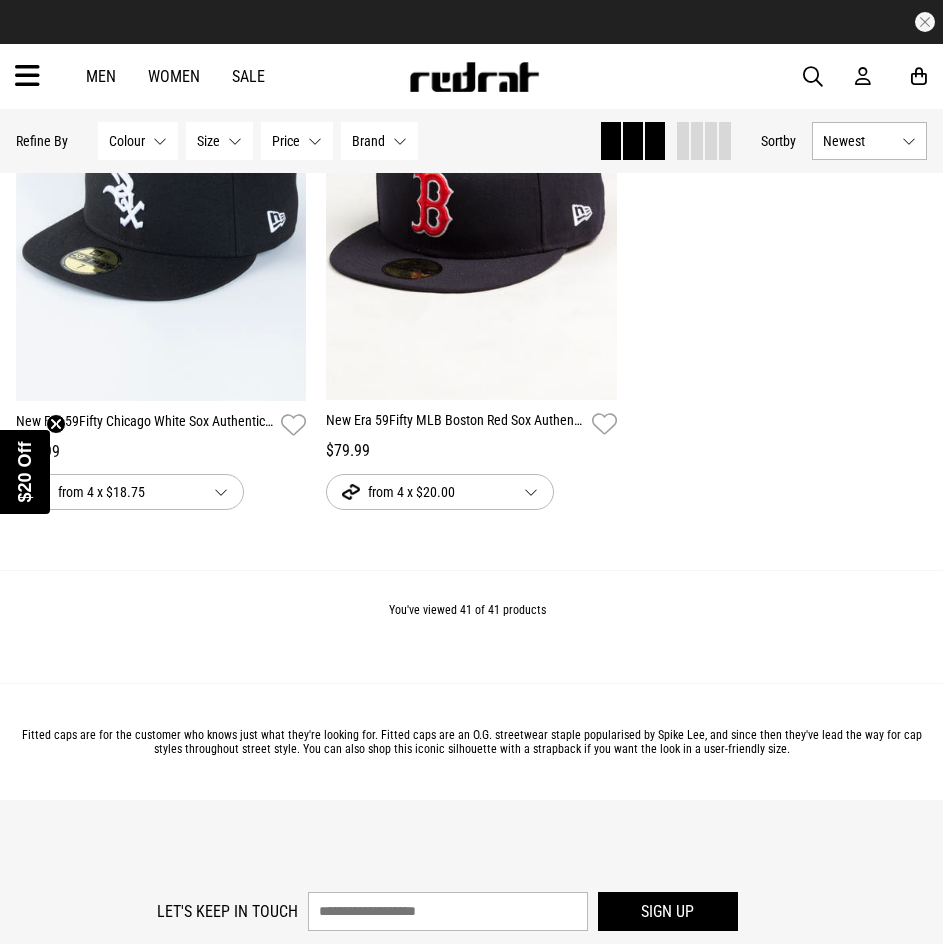scroll, scrollTop: 7600, scrollLeft: 0, axis: vertical 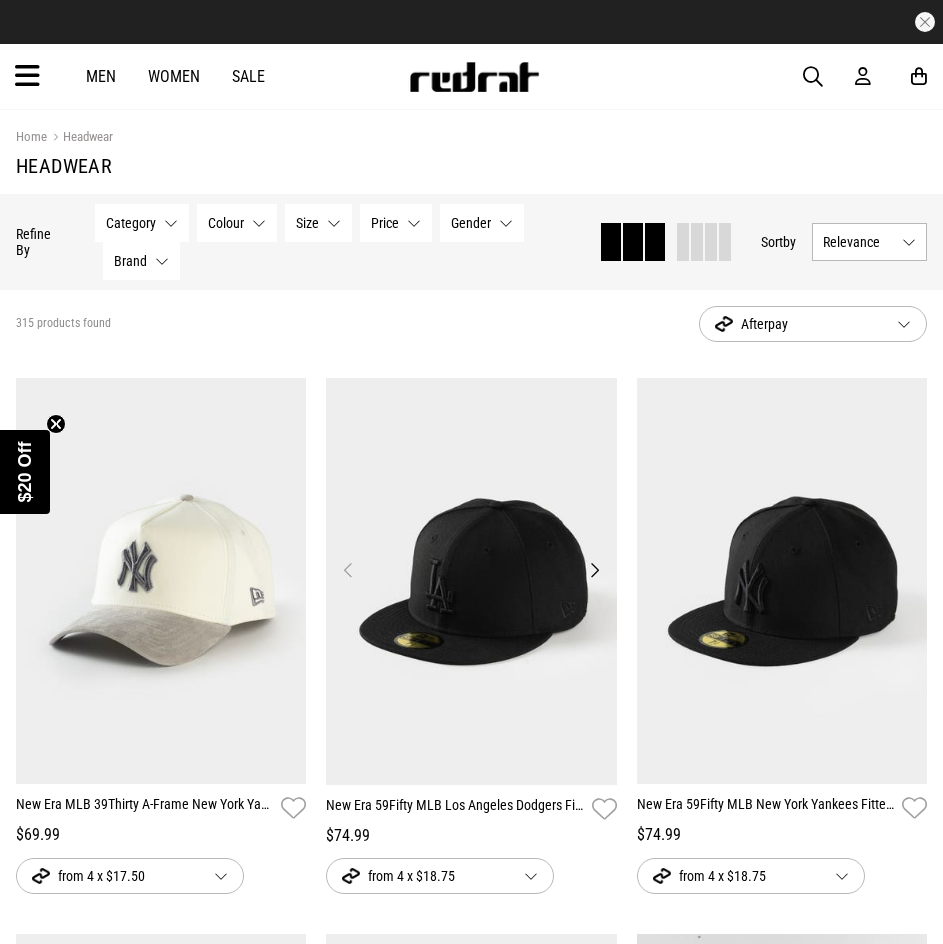 click at bounding box center (471, 581) 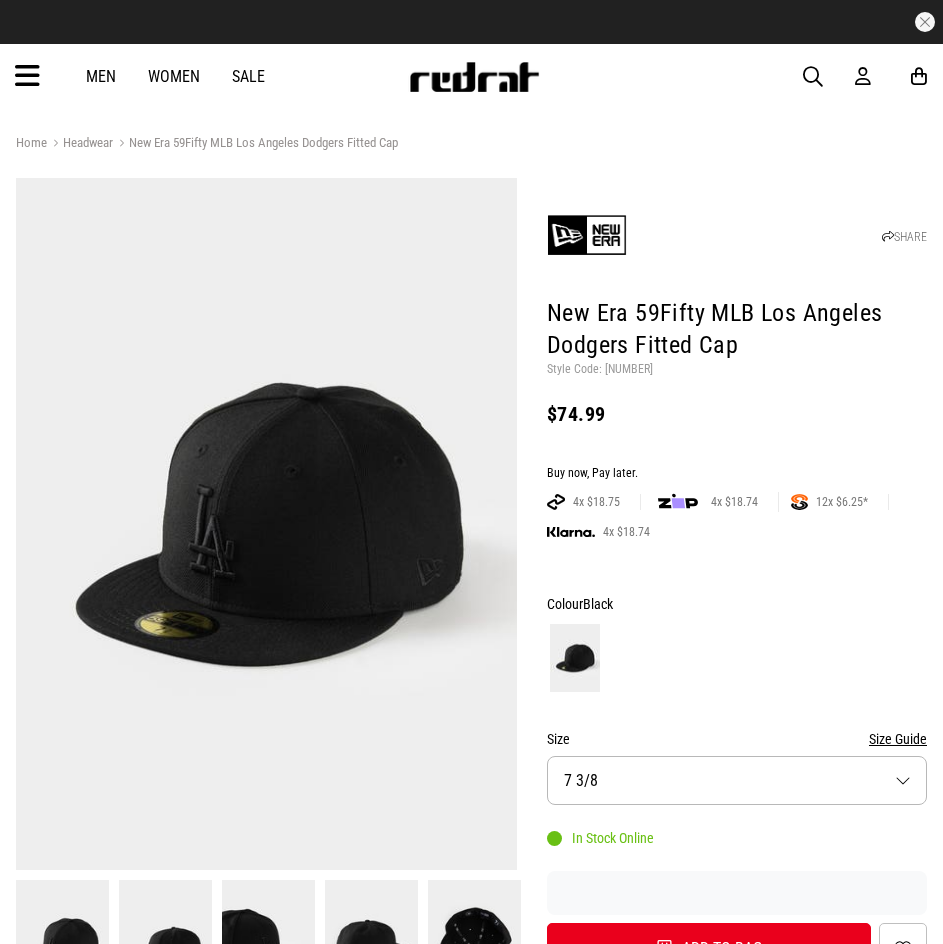 scroll, scrollTop: 0, scrollLeft: 0, axis: both 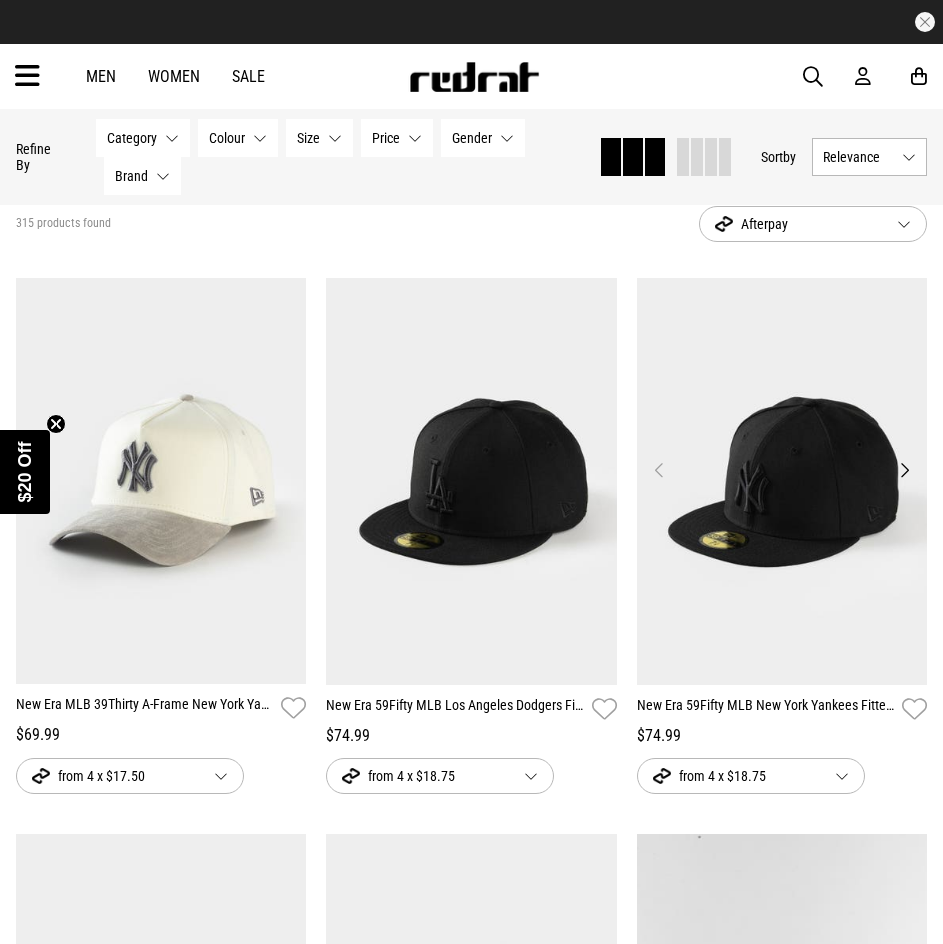click on "Next" at bounding box center (904, 470) 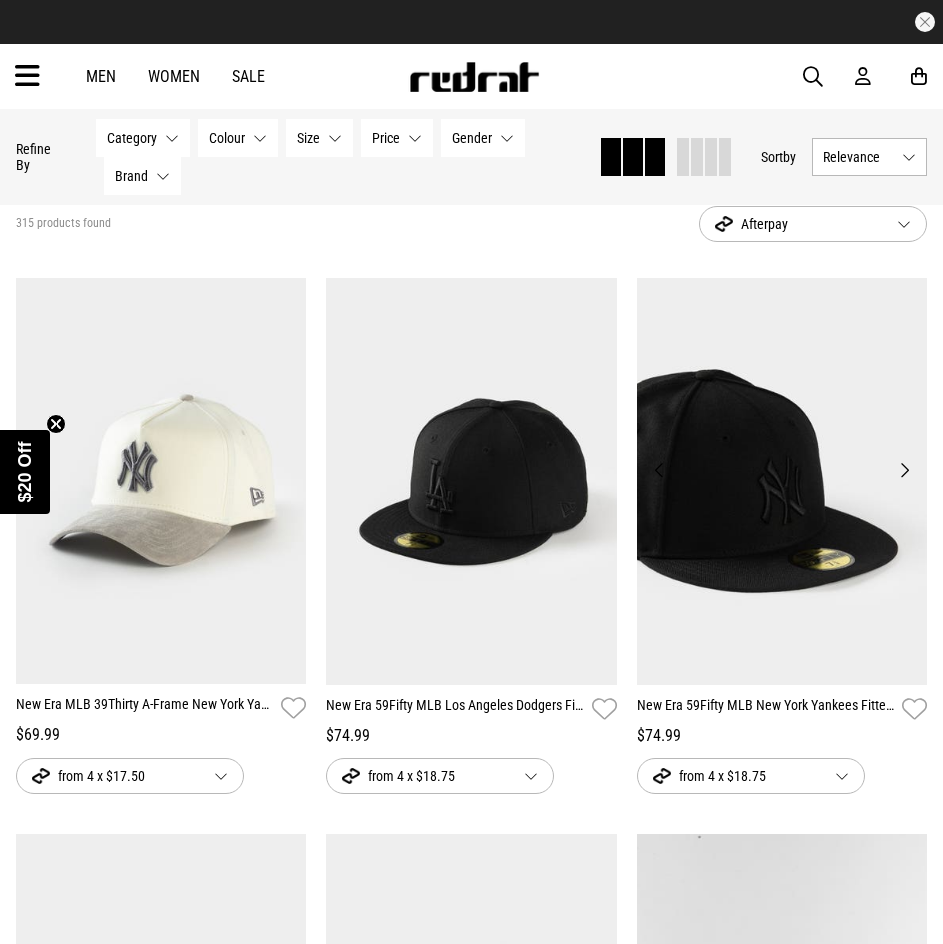 click on "Next" at bounding box center (904, 470) 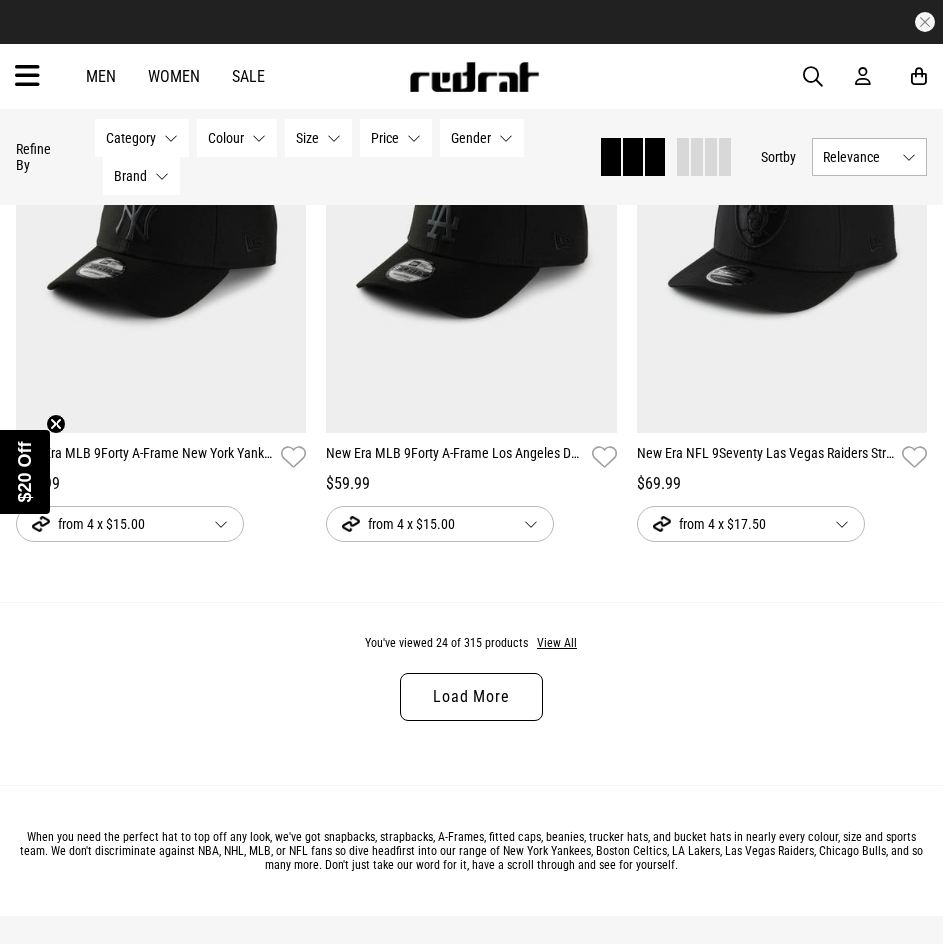 scroll, scrollTop: 4400, scrollLeft: 0, axis: vertical 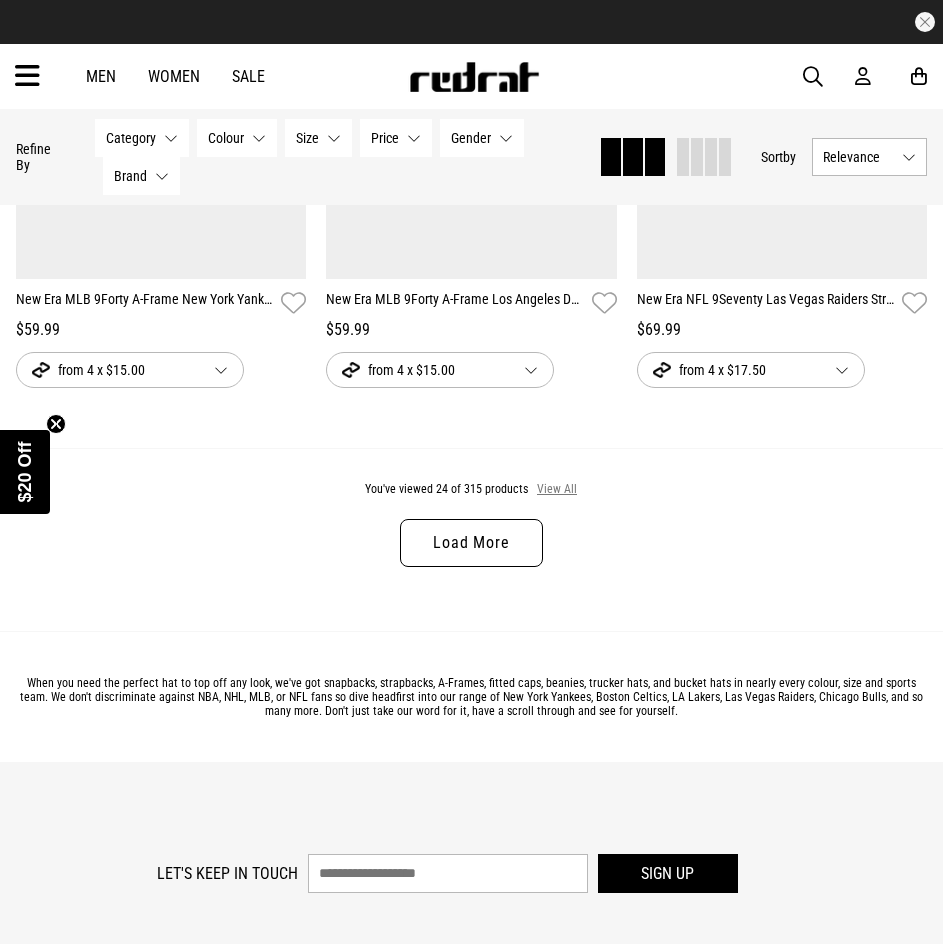click on "View All" at bounding box center [557, 490] 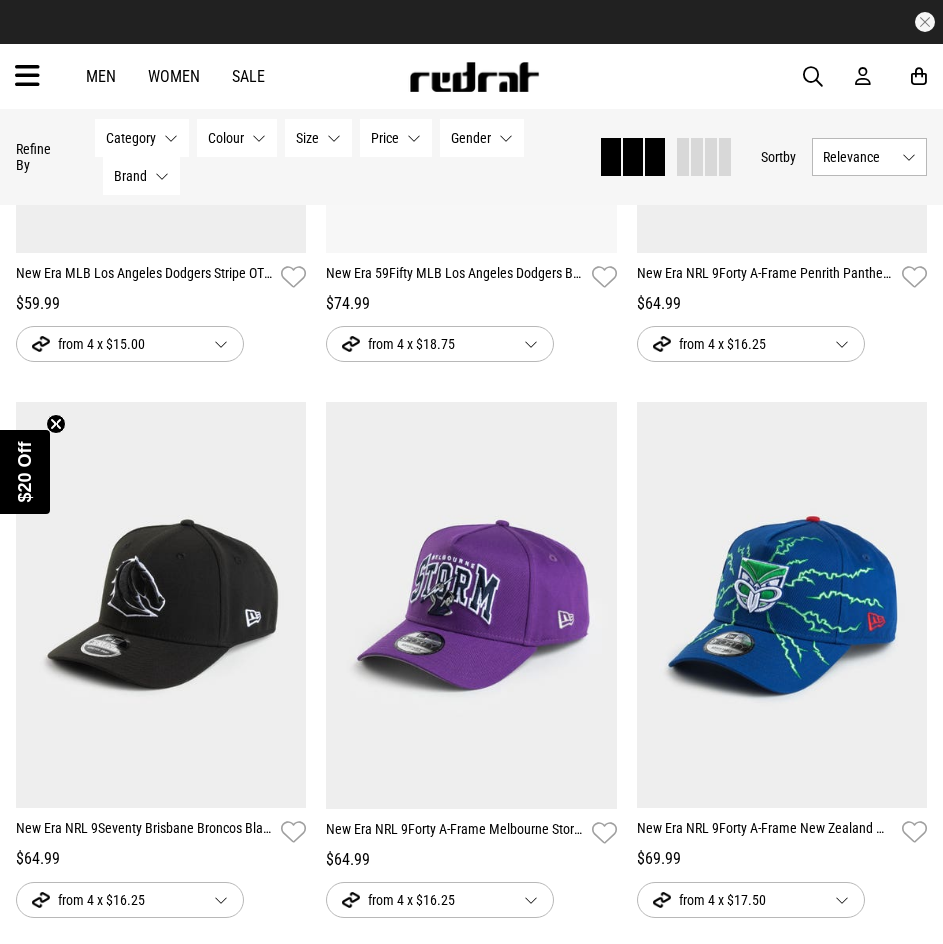scroll, scrollTop: 7900, scrollLeft: 0, axis: vertical 